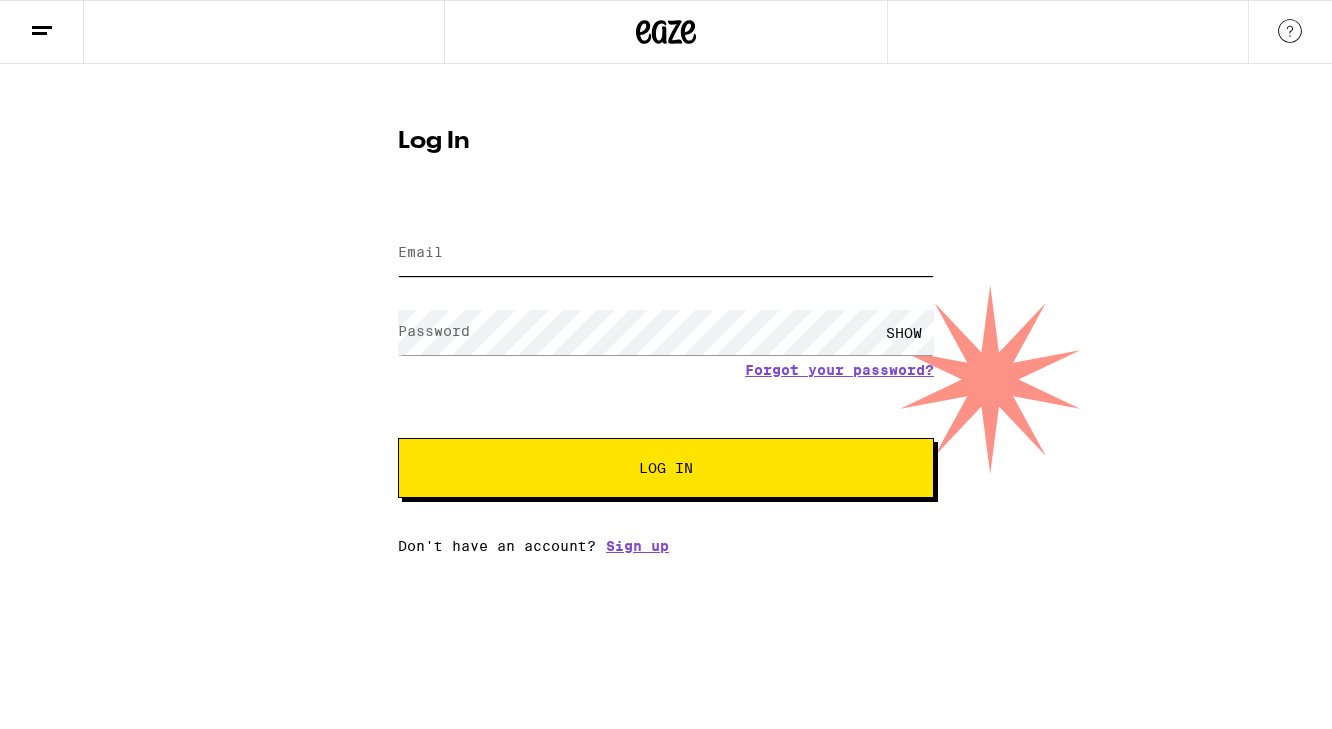 scroll, scrollTop: 0, scrollLeft: 0, axis: both 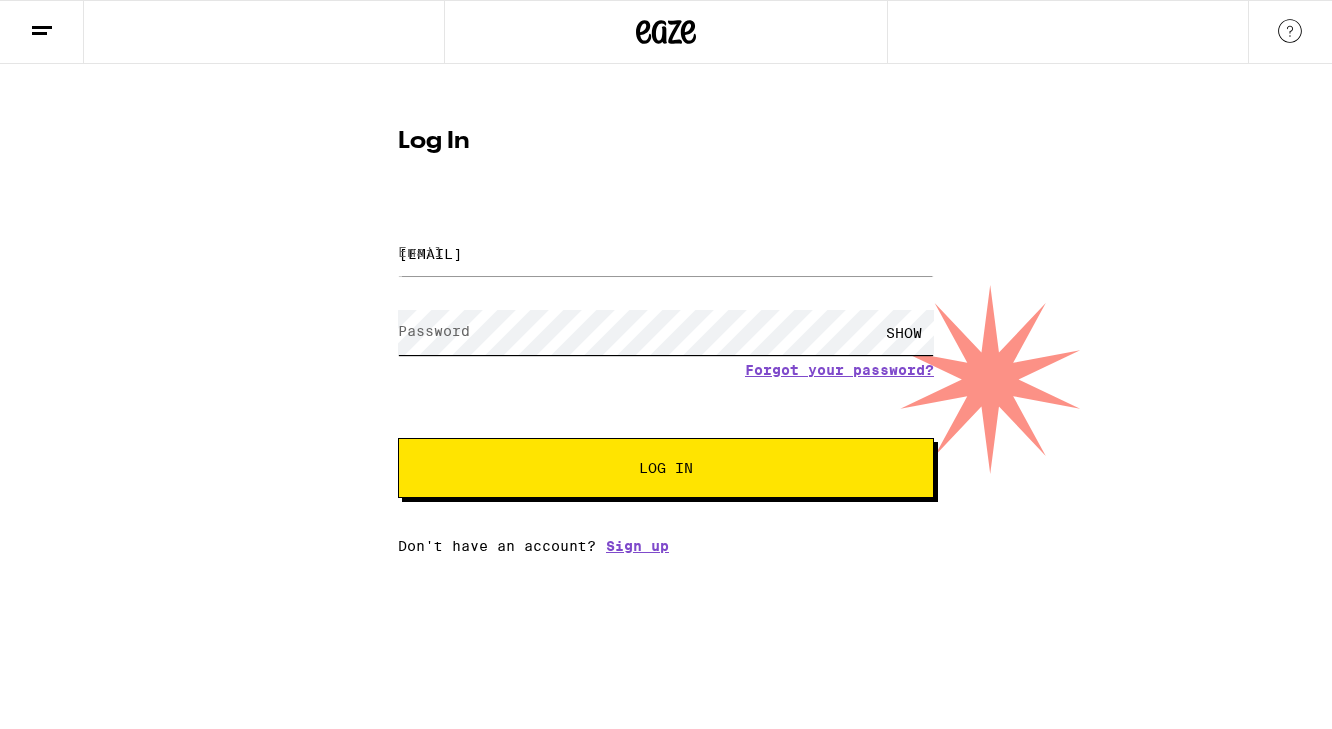 click on "Log In" at bounding box center [666, 468] 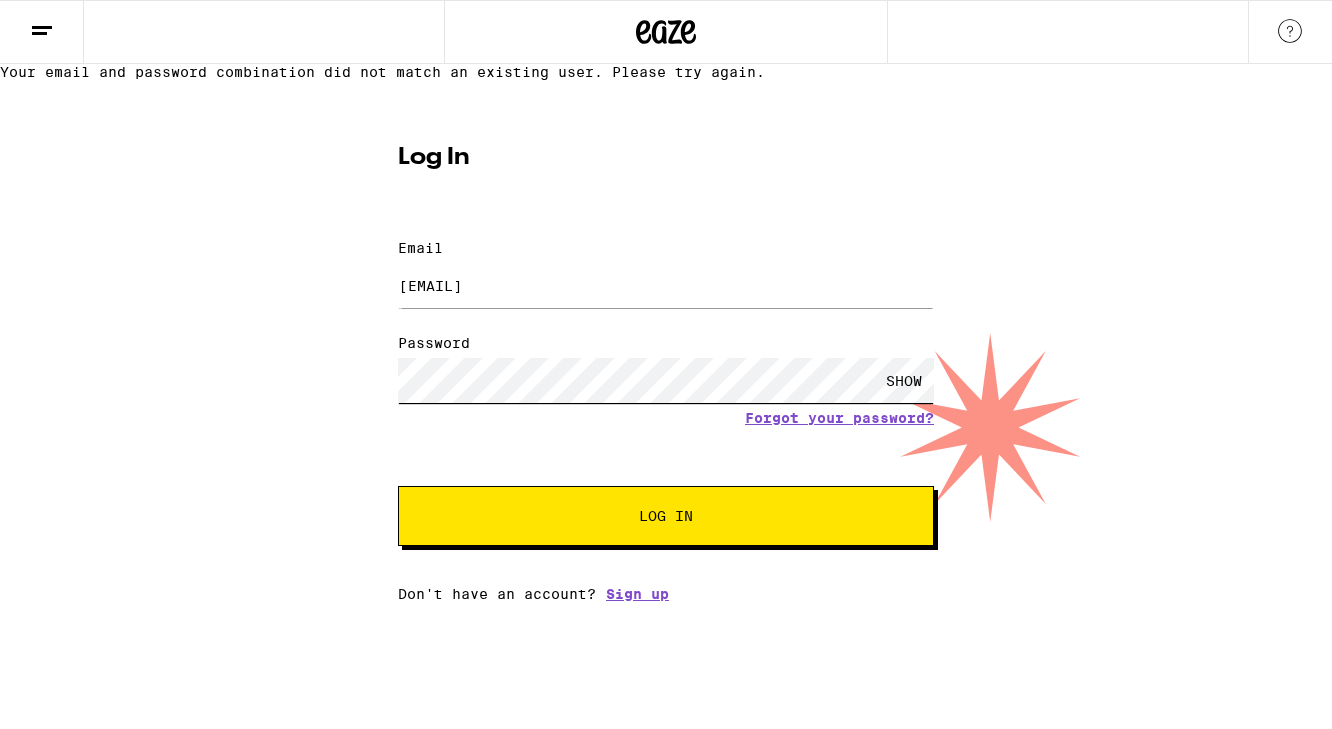 scroll, scrollTop: 0, scrollLeft: 0, axis: both 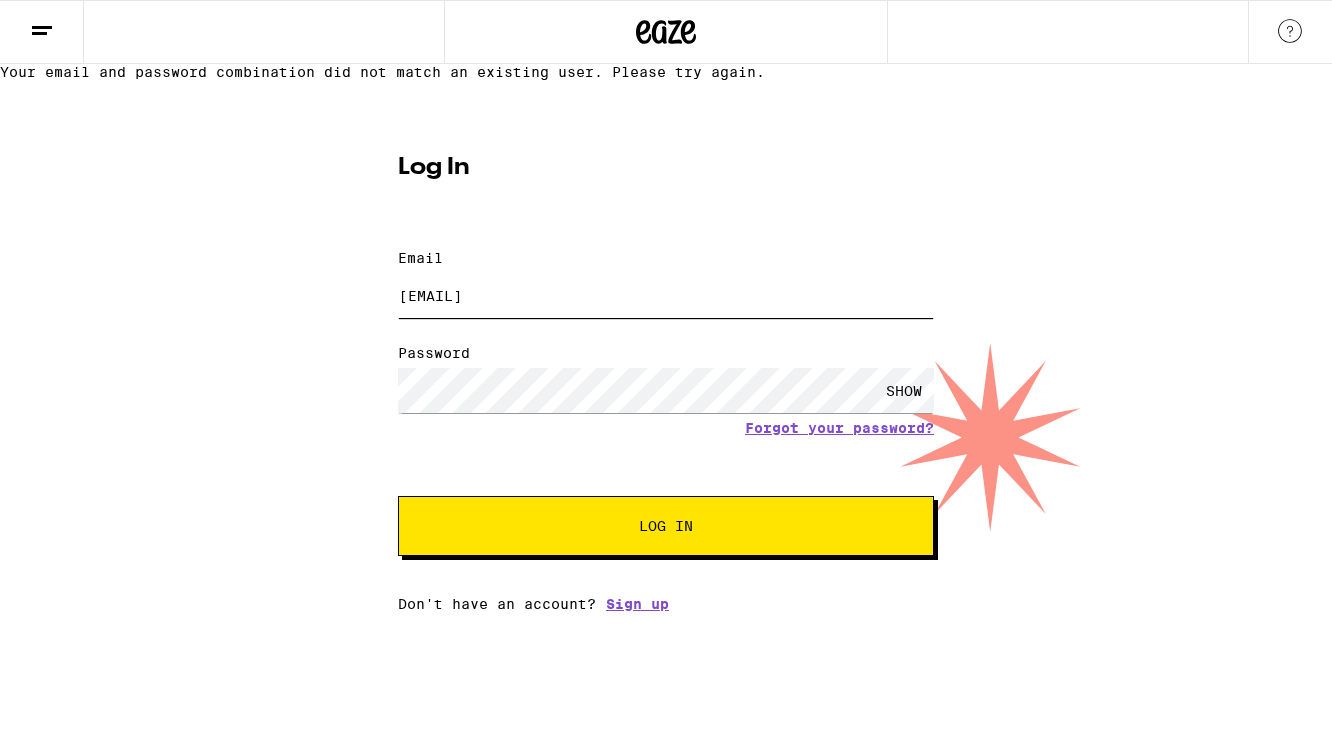 click on "[EMAIL]" at bounding box center [666, 295] 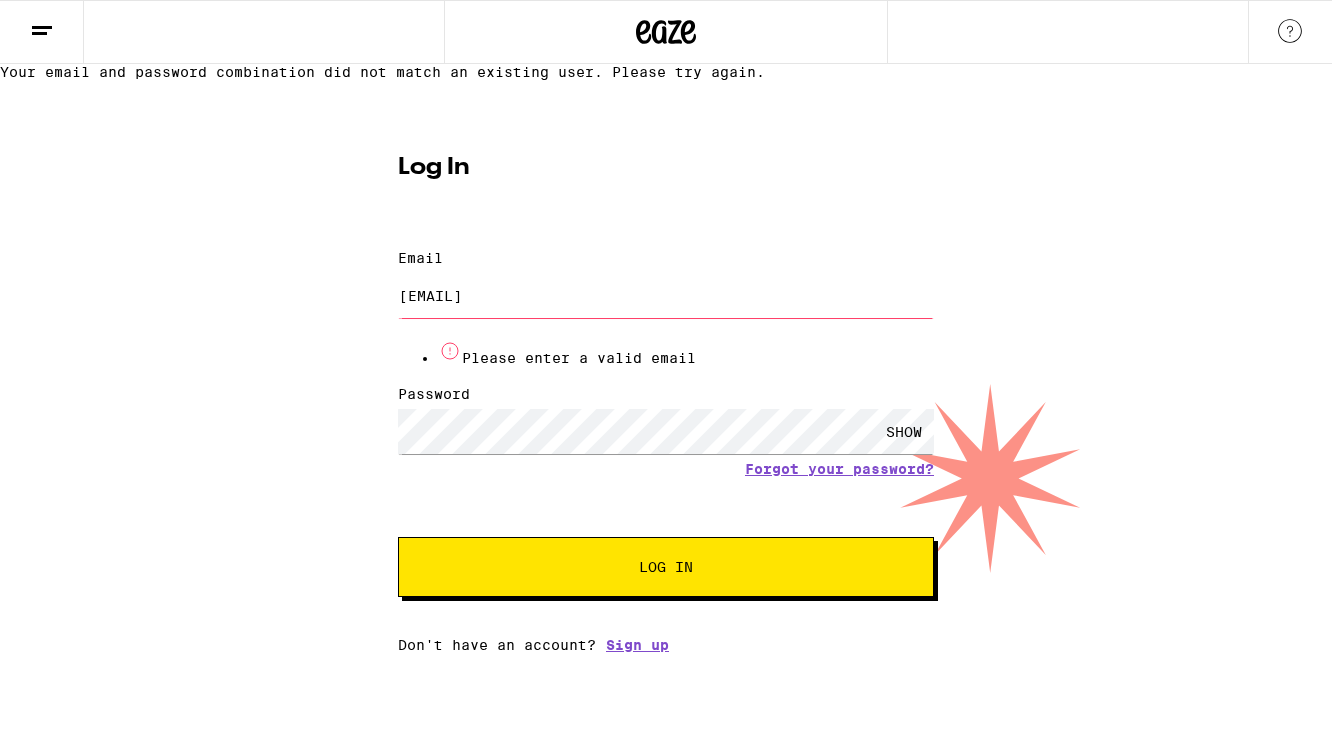 type on "[EMAIL]" 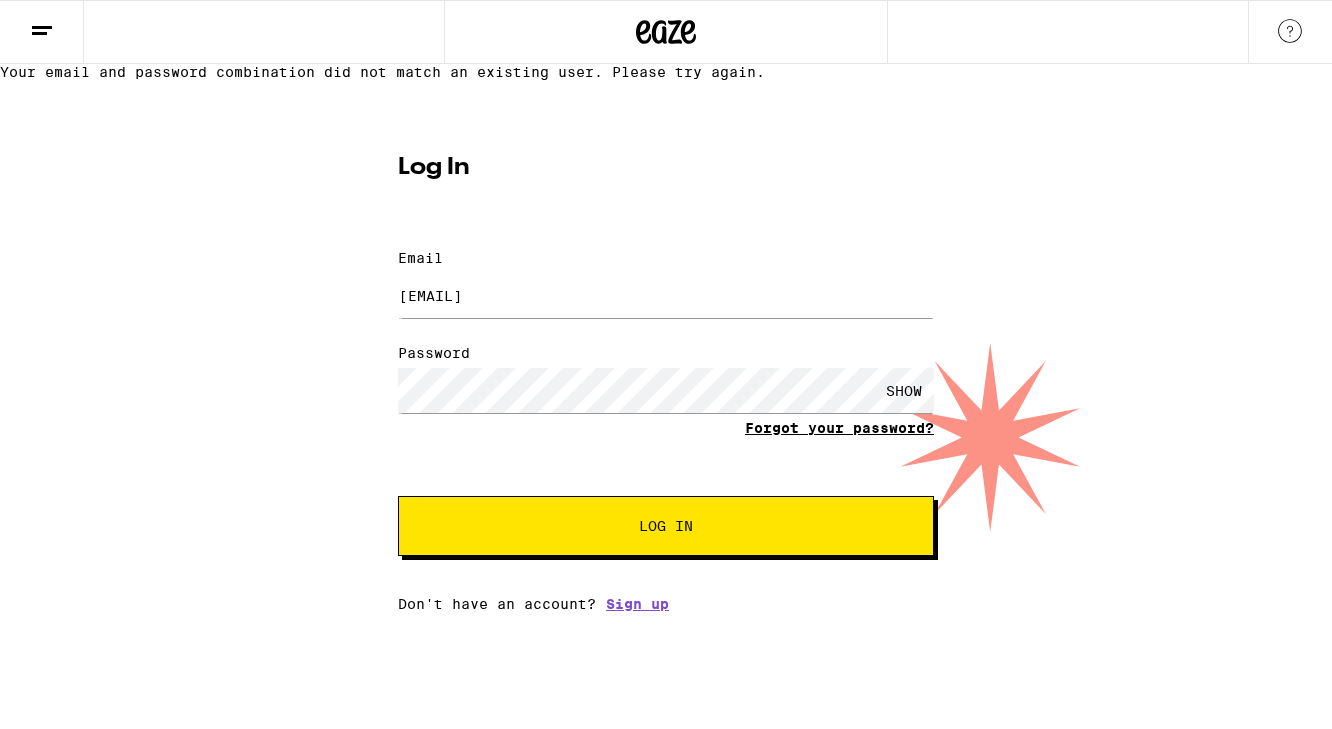 click on "Forgot your password?" at bounding box center (839, 428) 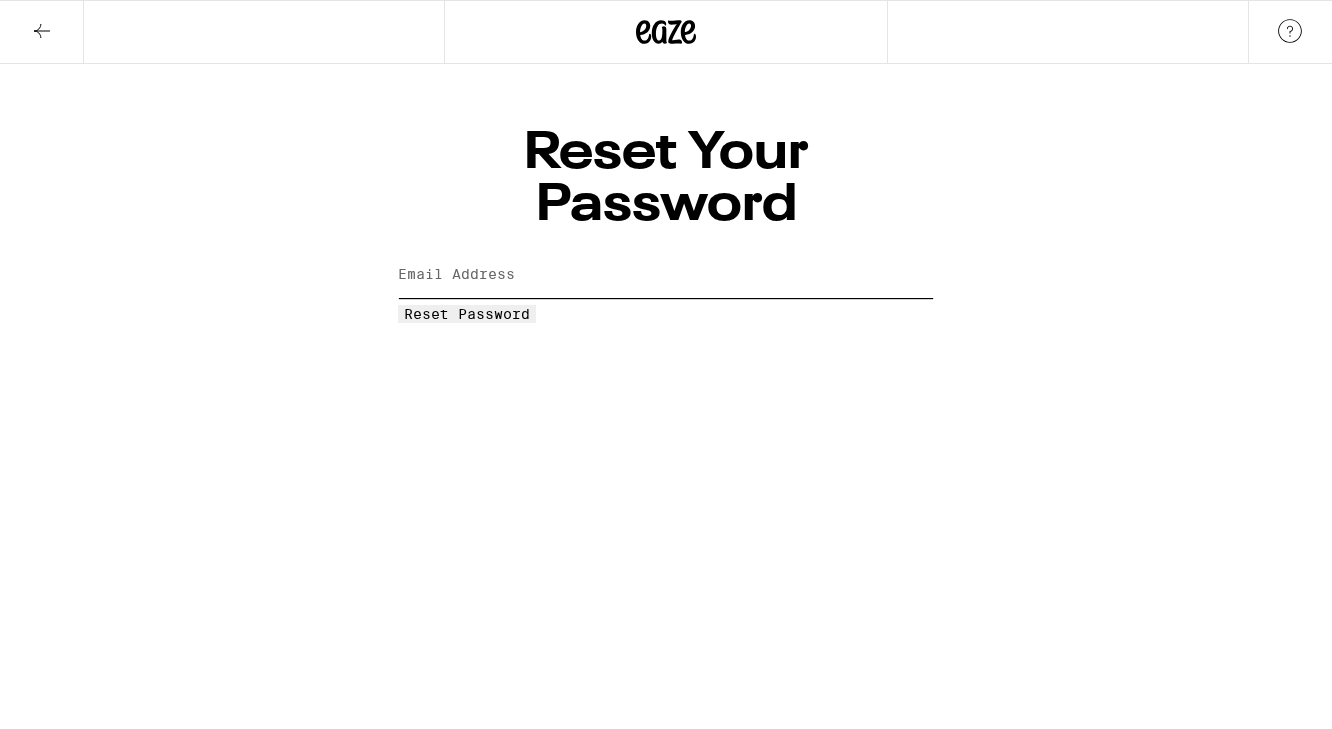 click on "Email Address" at bounding box center (666, 275) 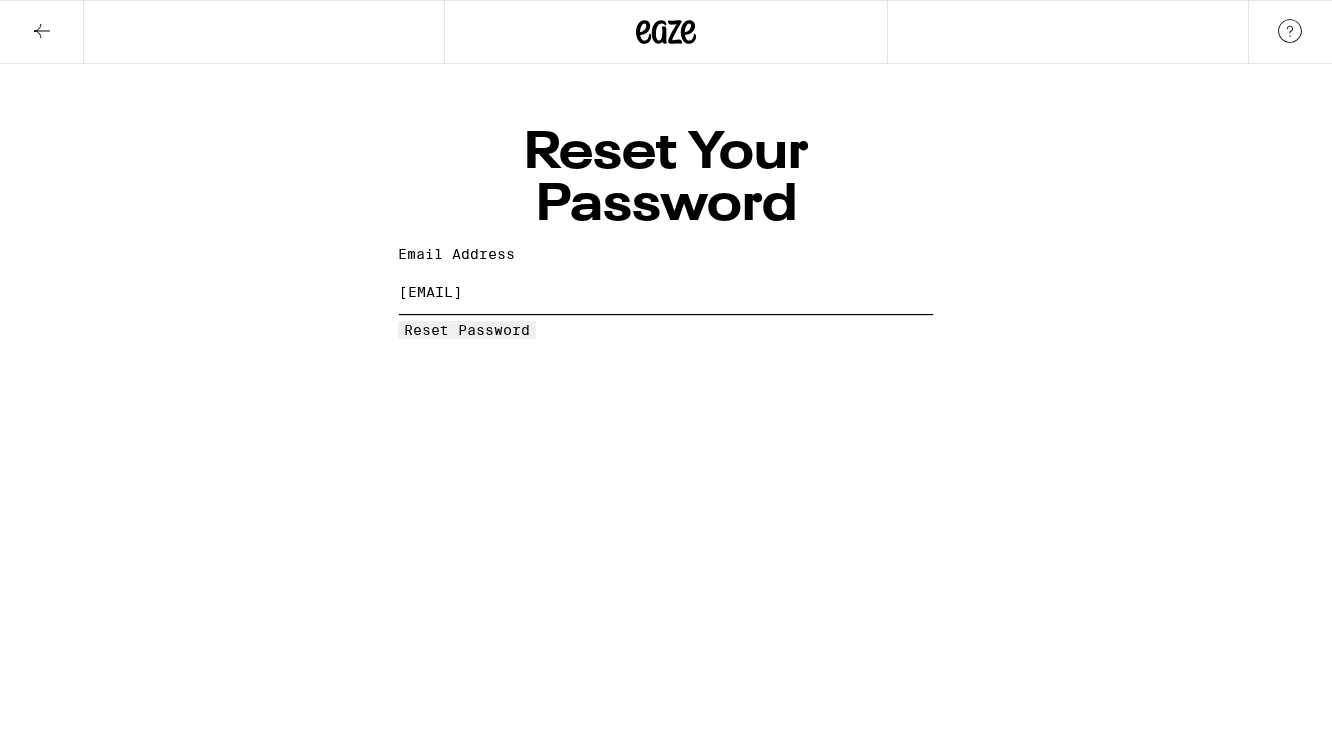 type on "[EMAIL]" 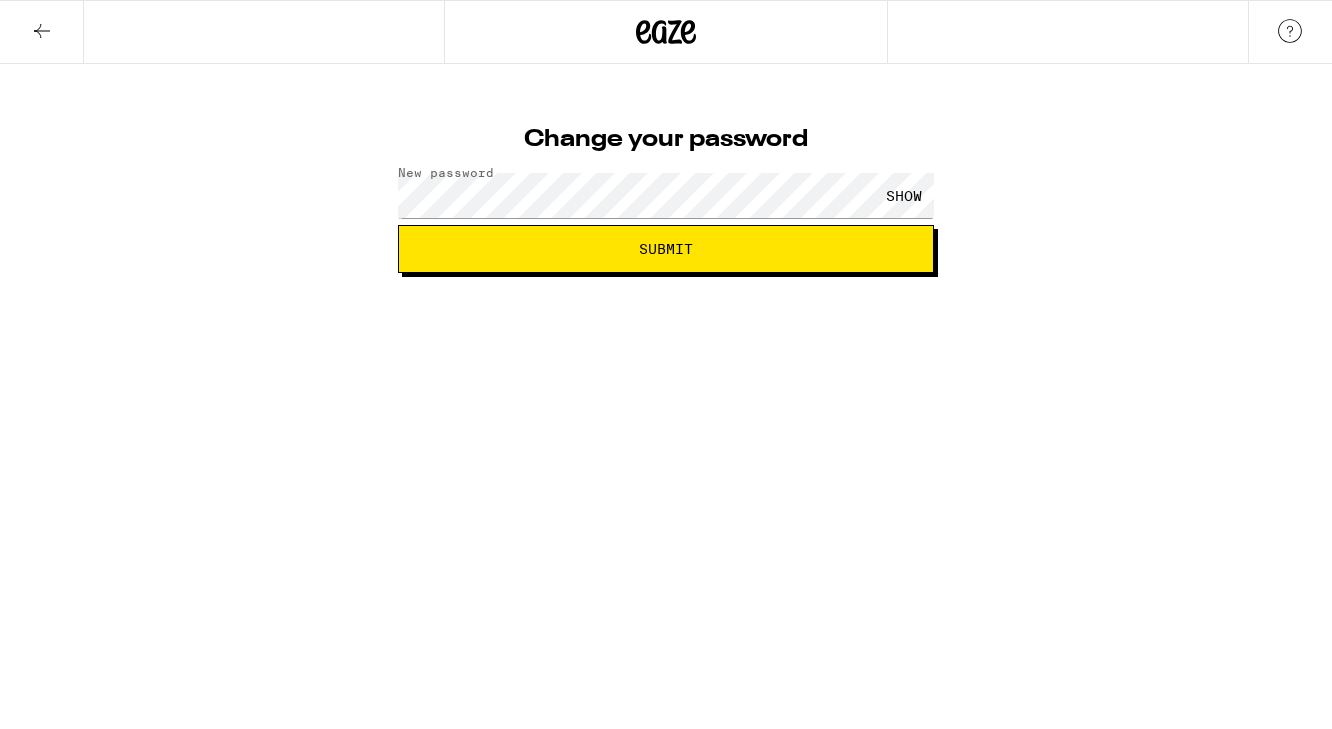 scroll, scrollTop: 0, scrollLeft: 0, axis: both 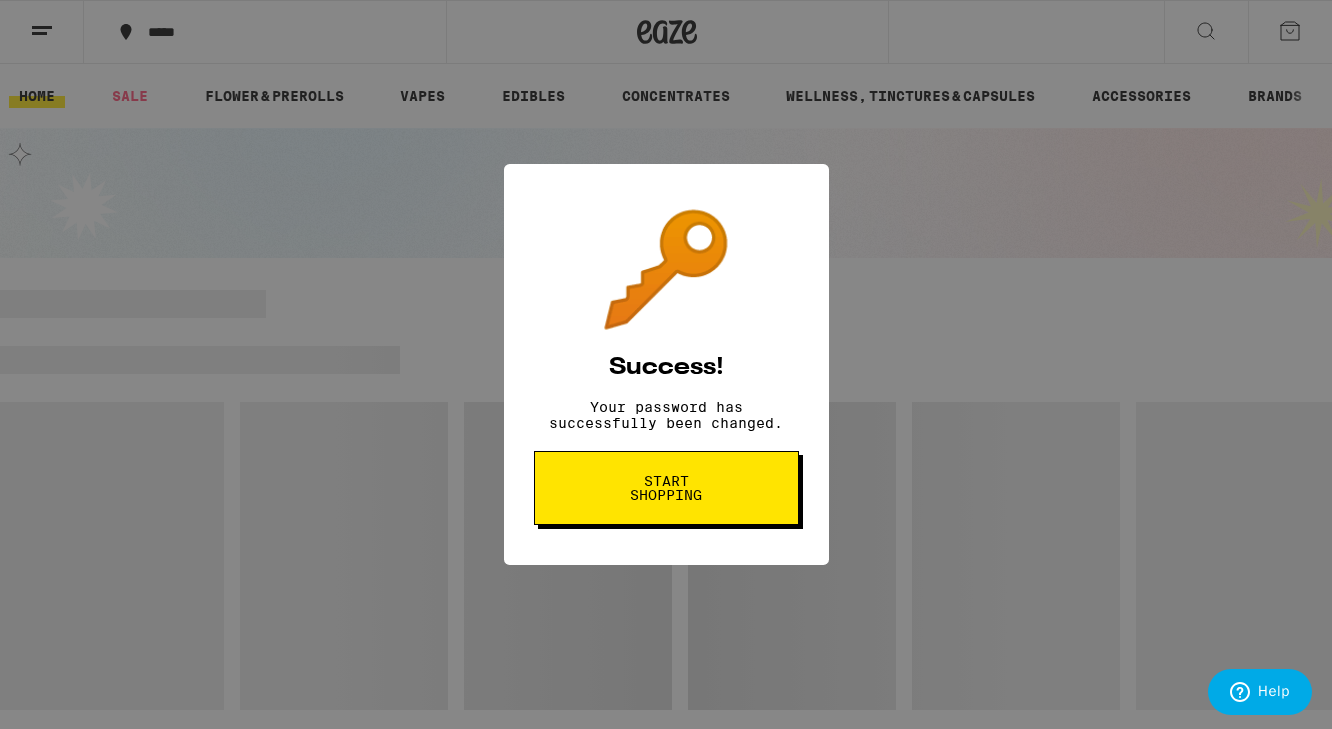 click on "Start shopping" at bounding box center (666, 488) 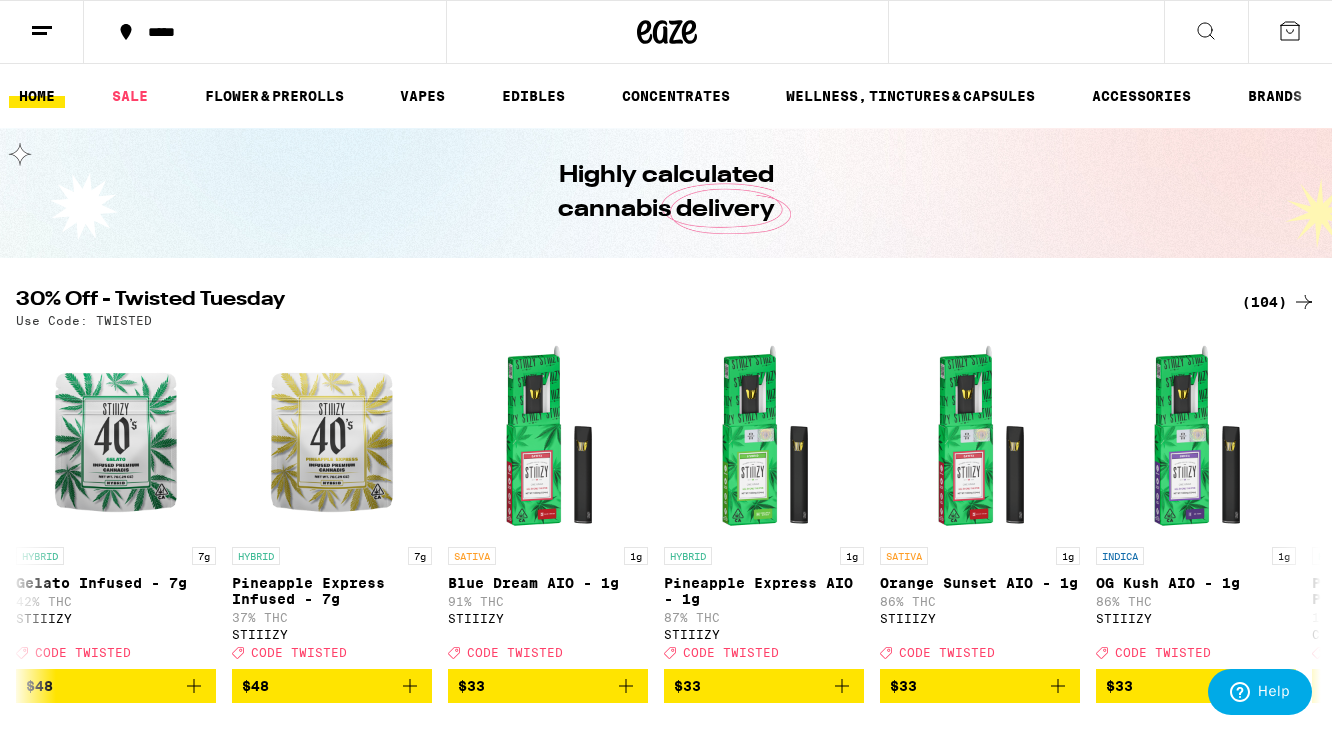 click 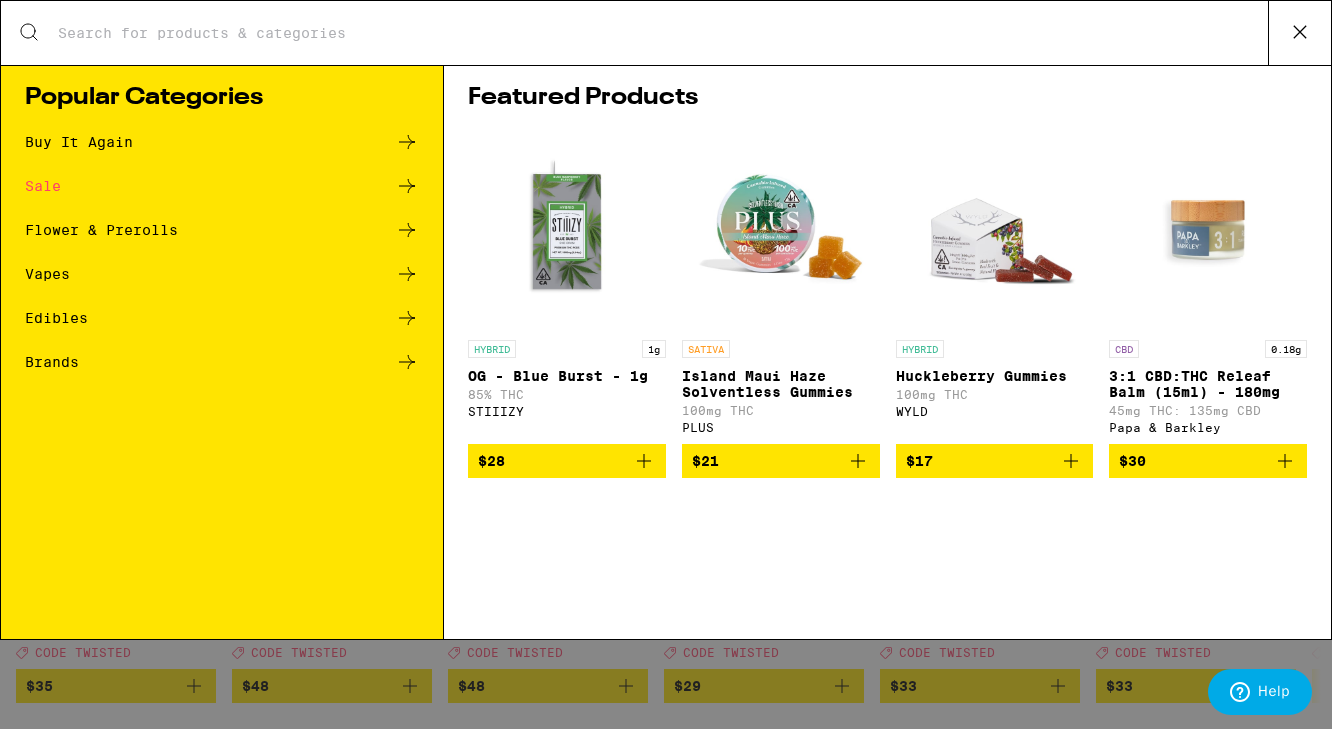 scroll, scrollTop: 0, scrollLeft: 0, axis: both 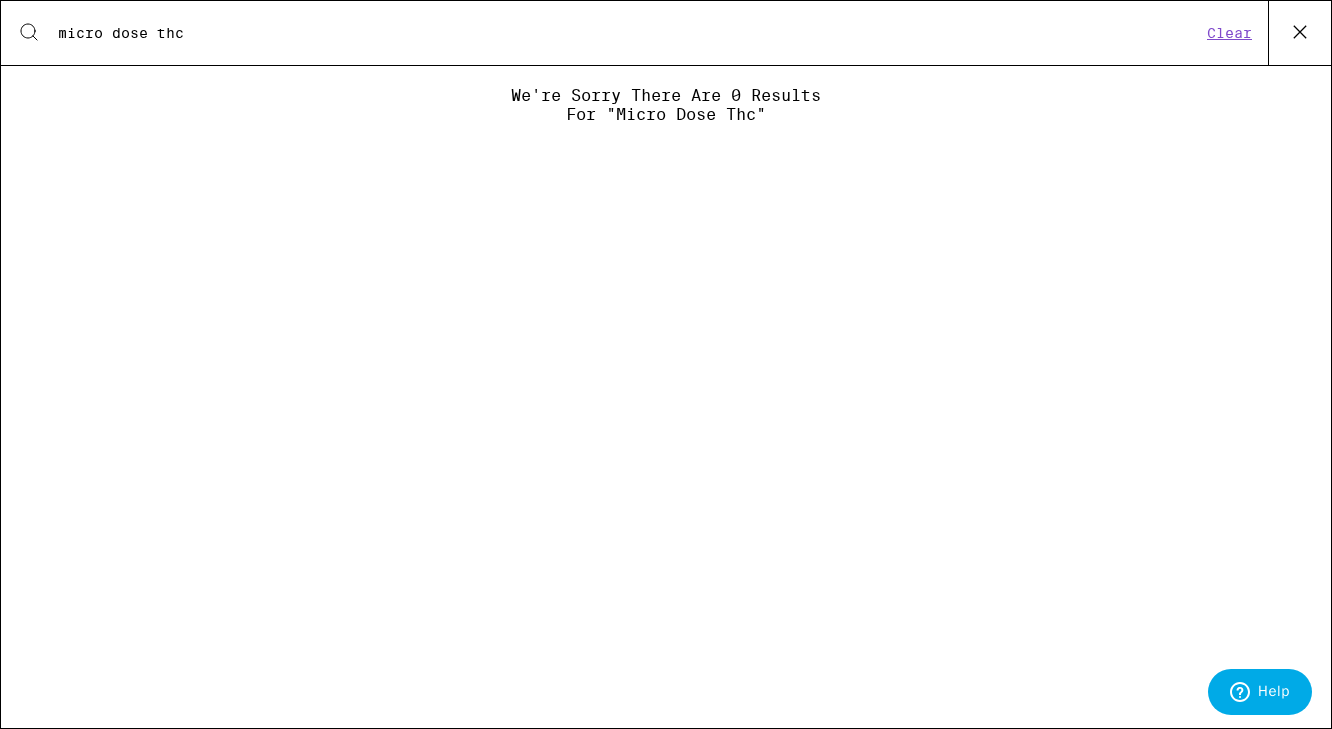 type on "micro dose thc" 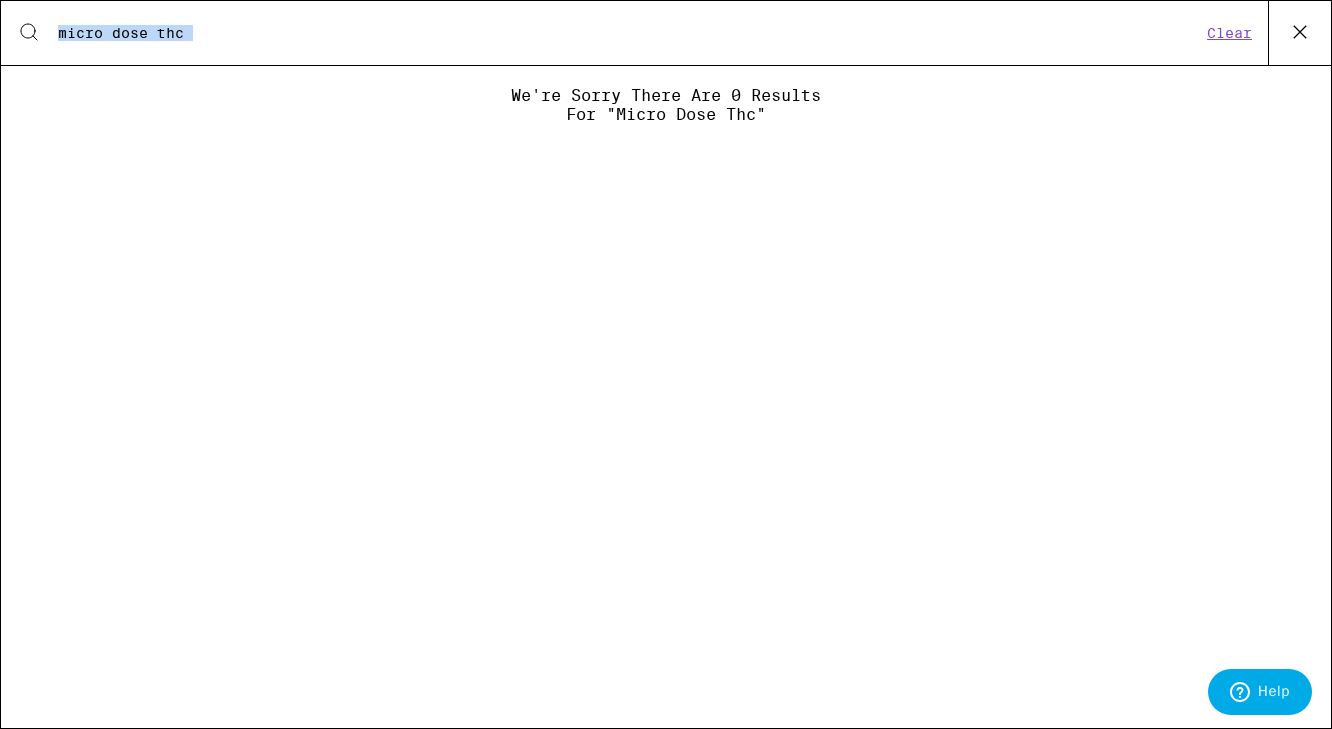 click on "Search for Products micro dose thc Clear" at bounding box center (666, 33) 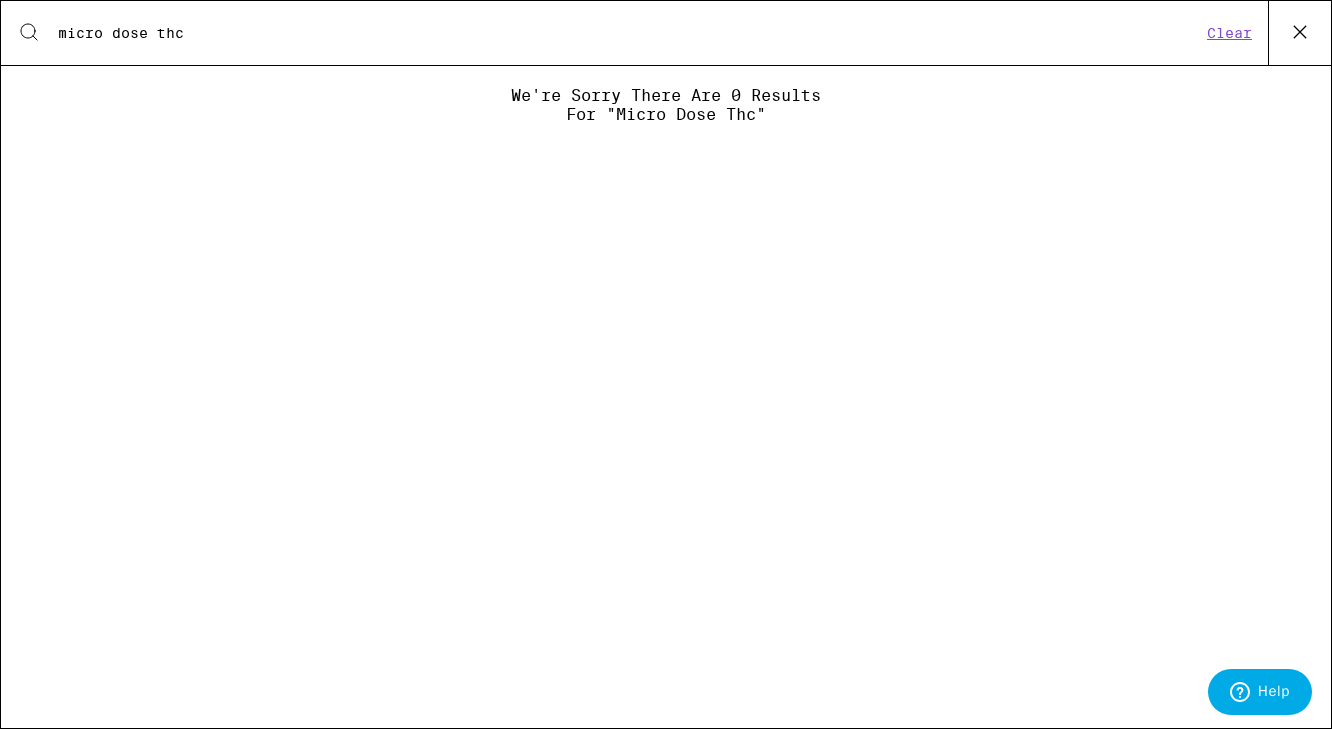 click on "Clear" at bounding box center (1229, 33) 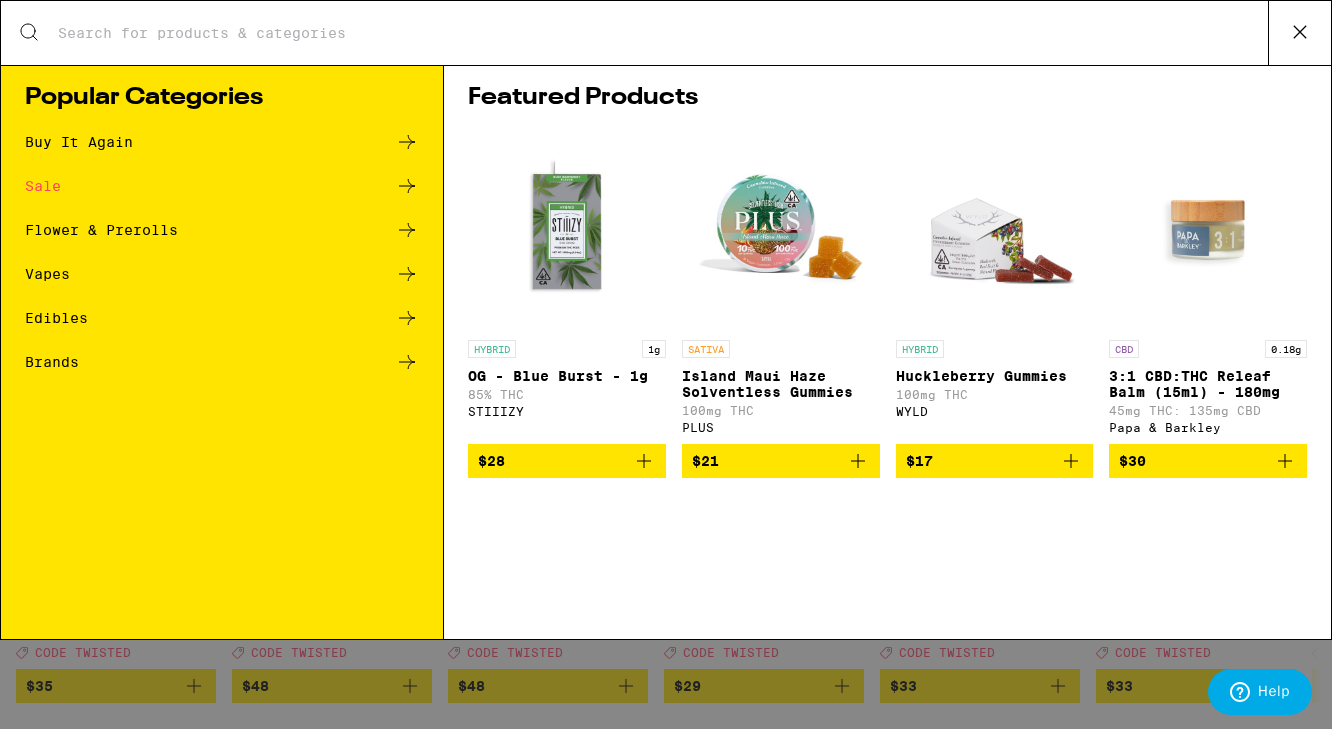 click on "Search for Products" at bounding box center (662, 33) 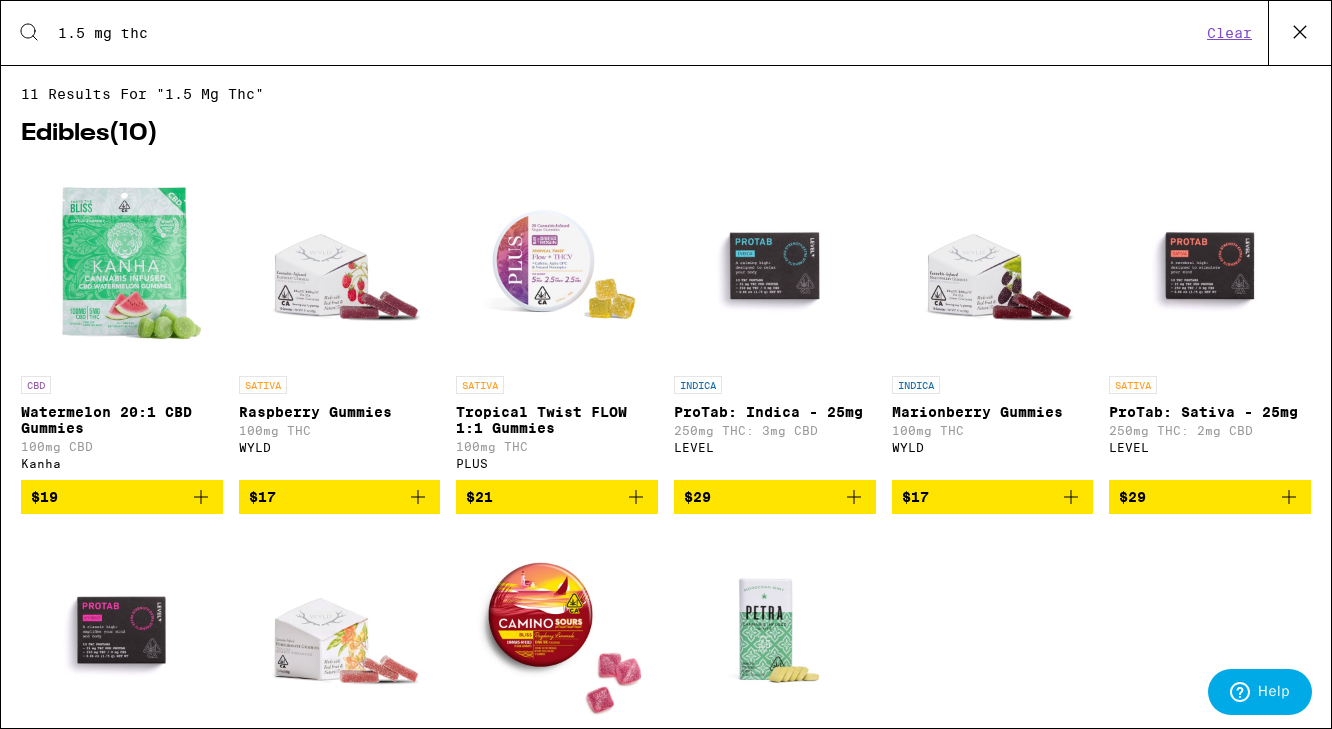 type on "1.5 mg thc" 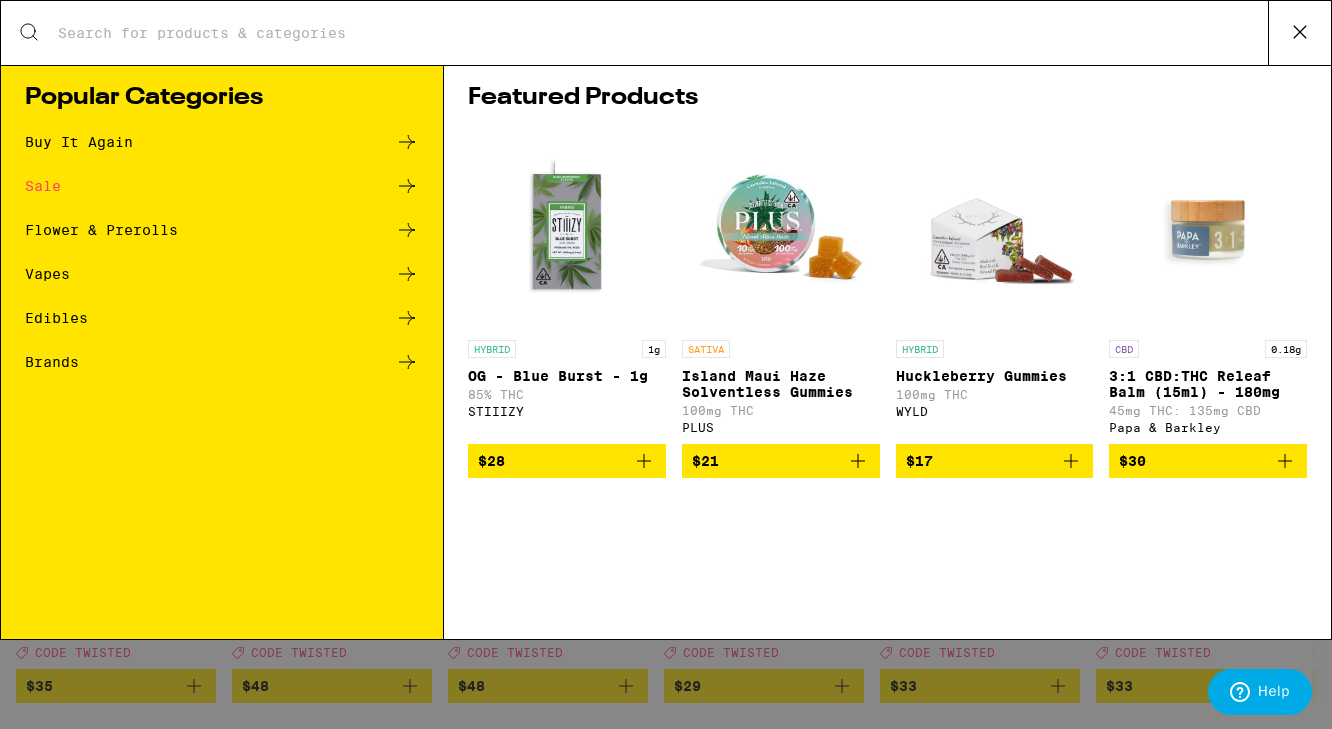 click on "Edibles" at bounding box center [56, 318] 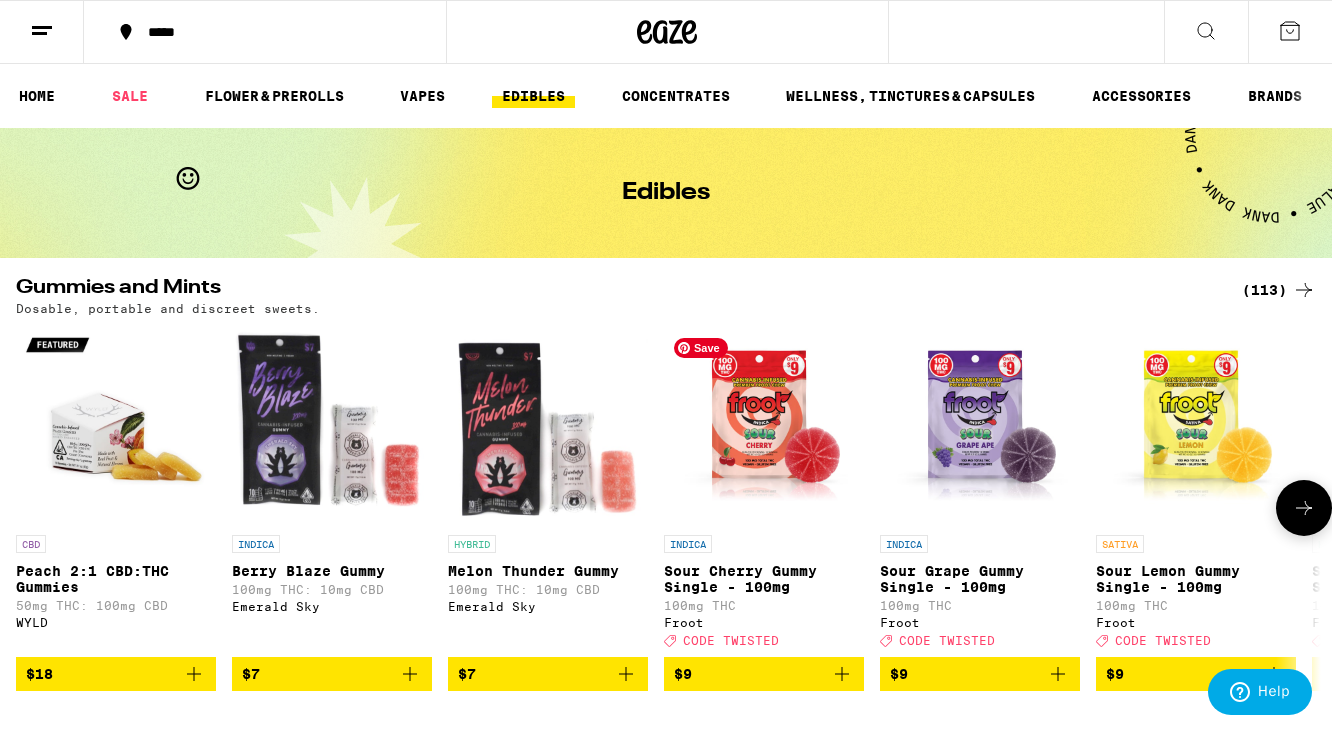 scroll, scrollTop: 0, scrollLeft: 0, axis: both 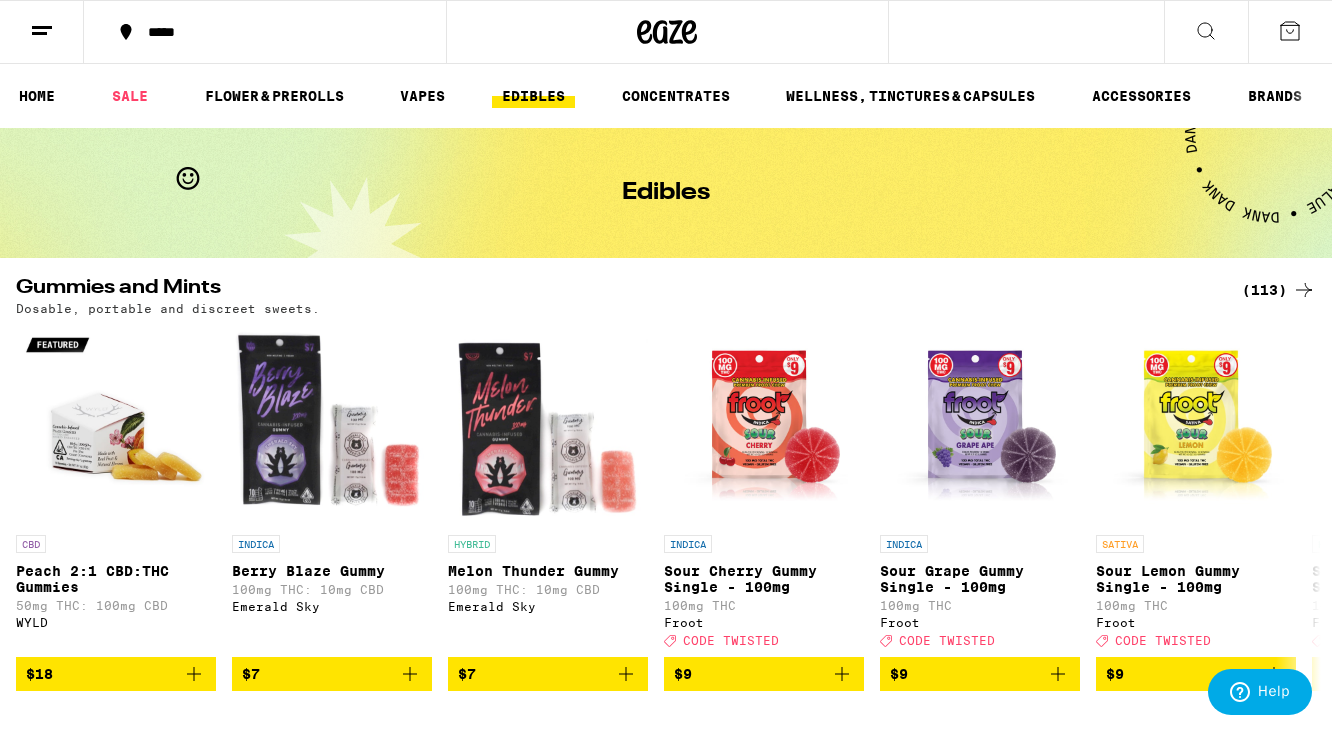 click on "(113)" at bounding box center [1279, 290] 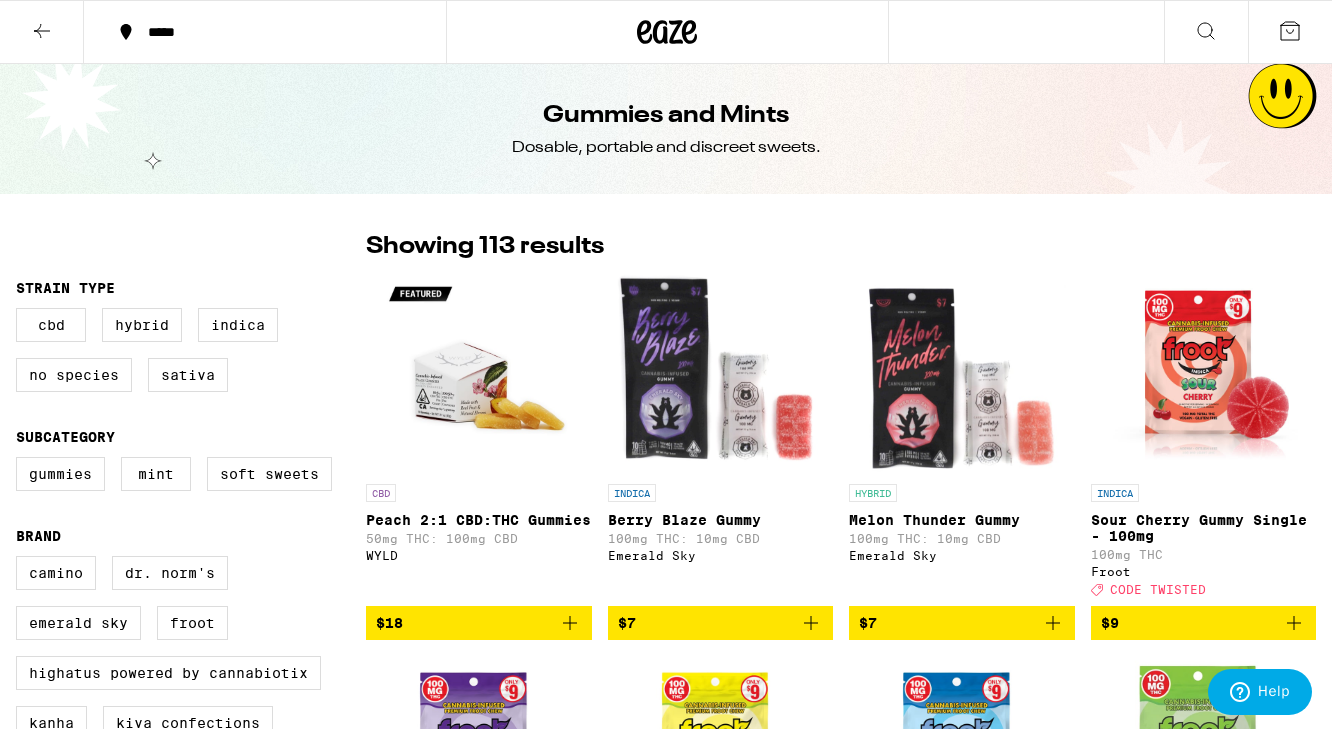 scroll, scrollTop: 0, scrollLeft: 0, axis: both 